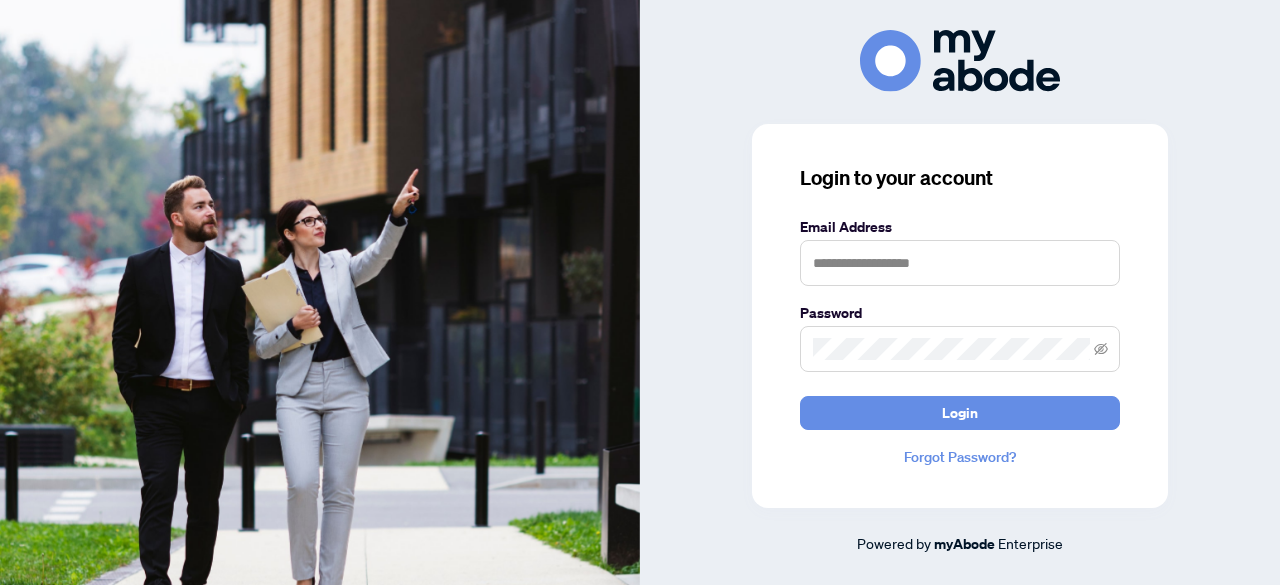 scroll, scrollTop: 0, scrollLeft: 0, axis: both 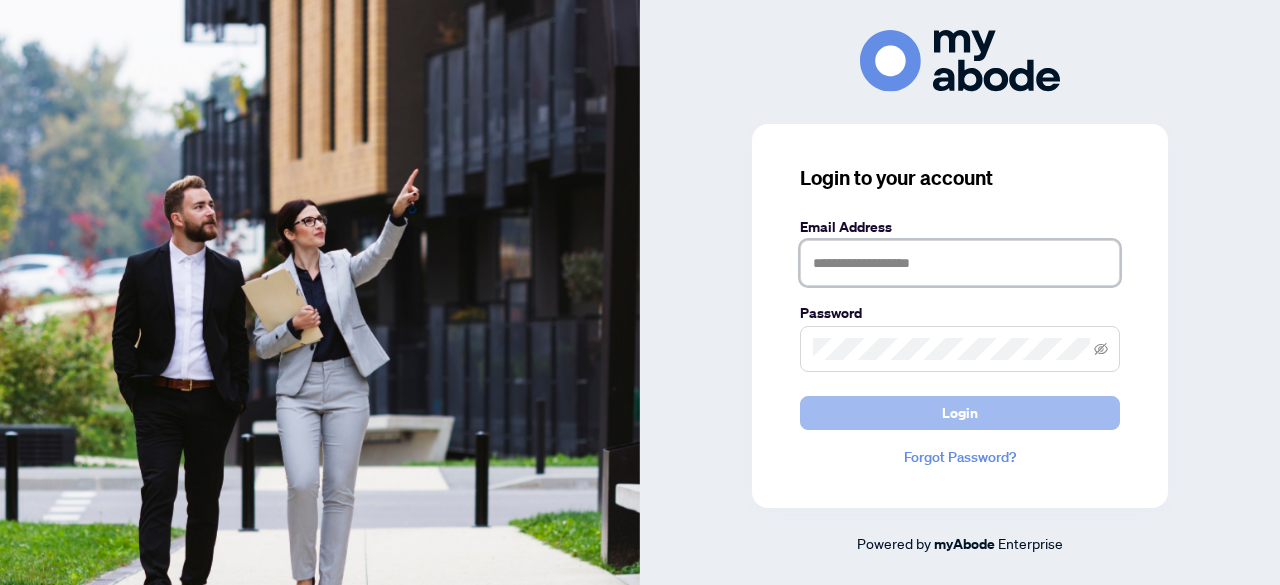 type on "**********" 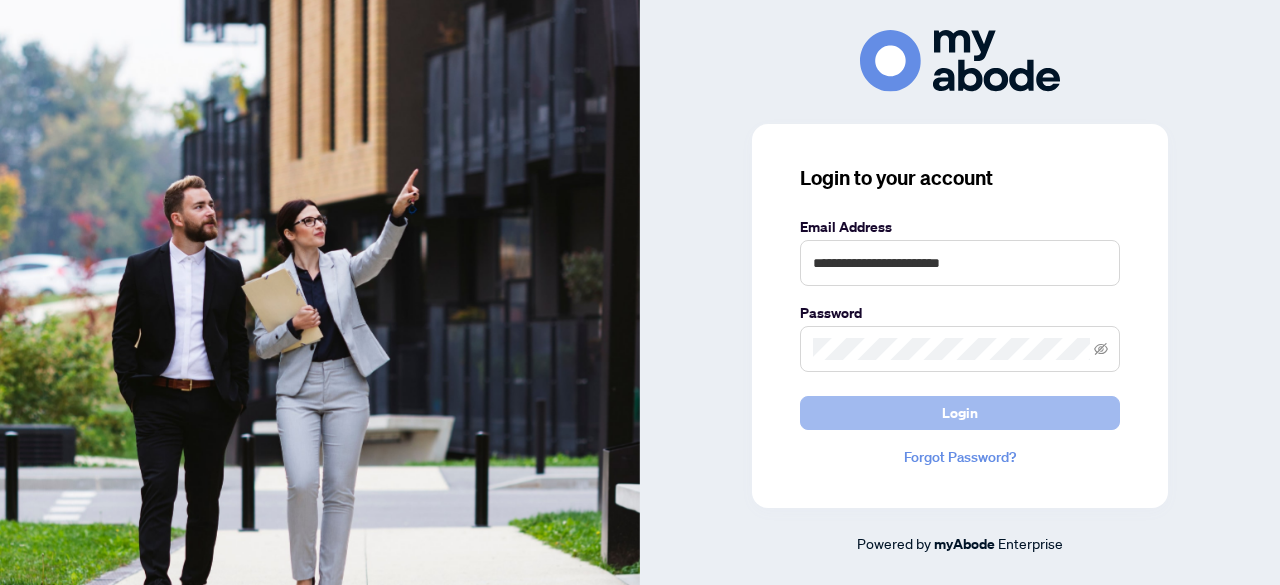 click on "Login" at bounding box center [960, 413] 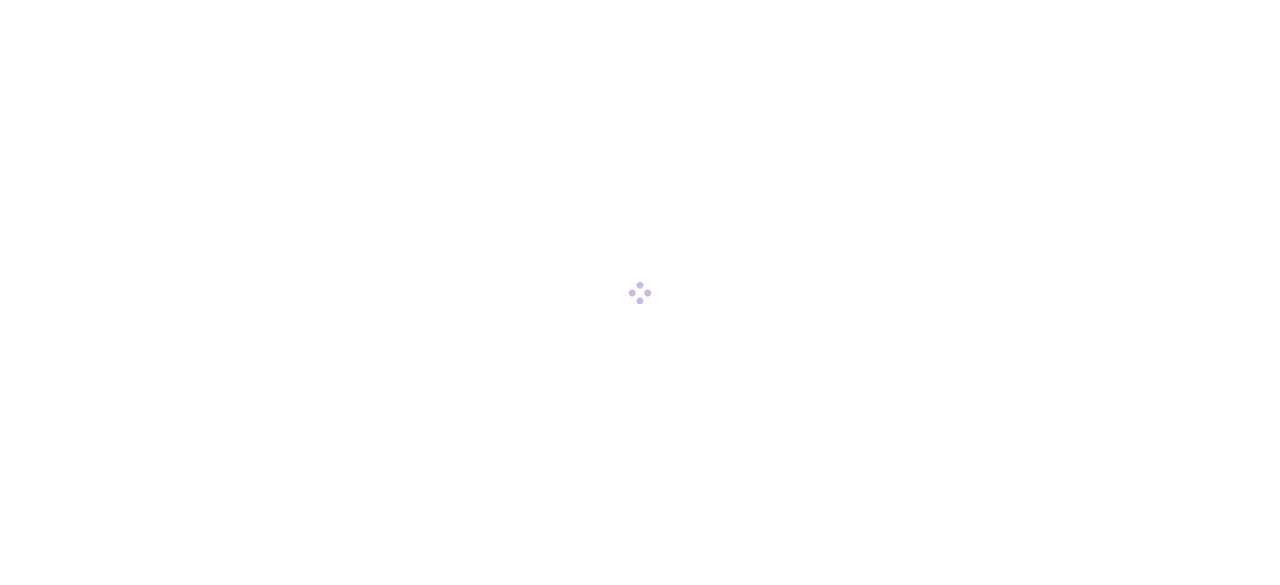 scroll, scrollTop: 0, scrollLeft: 0, axis: both 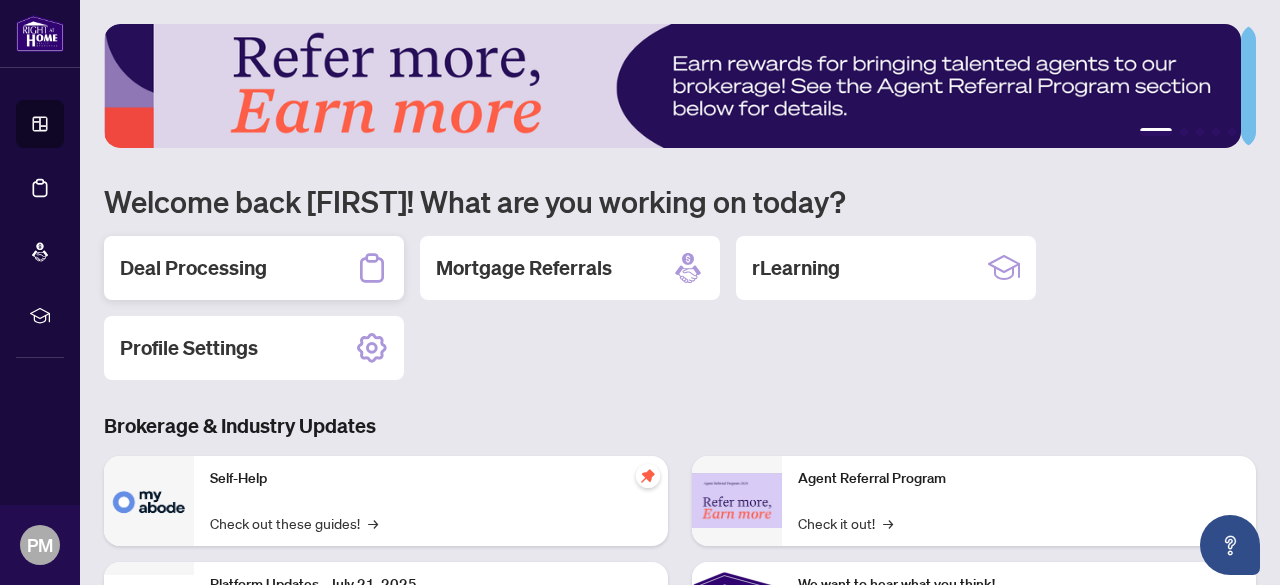 click on "Deal Processing" at bounding box center (193, 268) 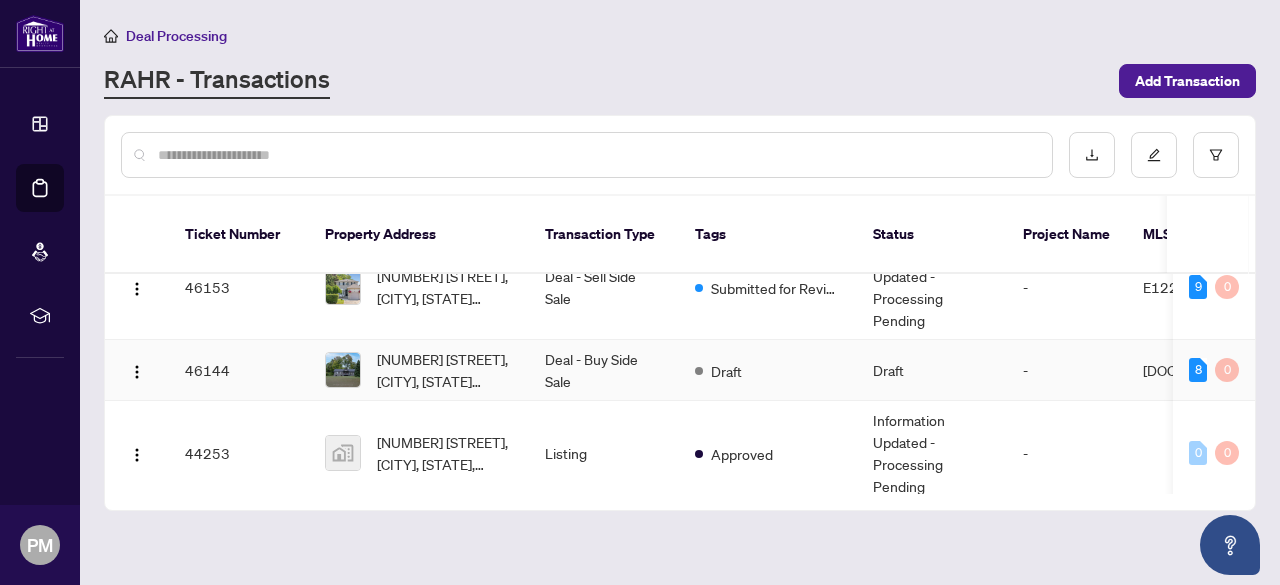 scroll, scrollTop: 0, scrollLeft: 0, axis: both 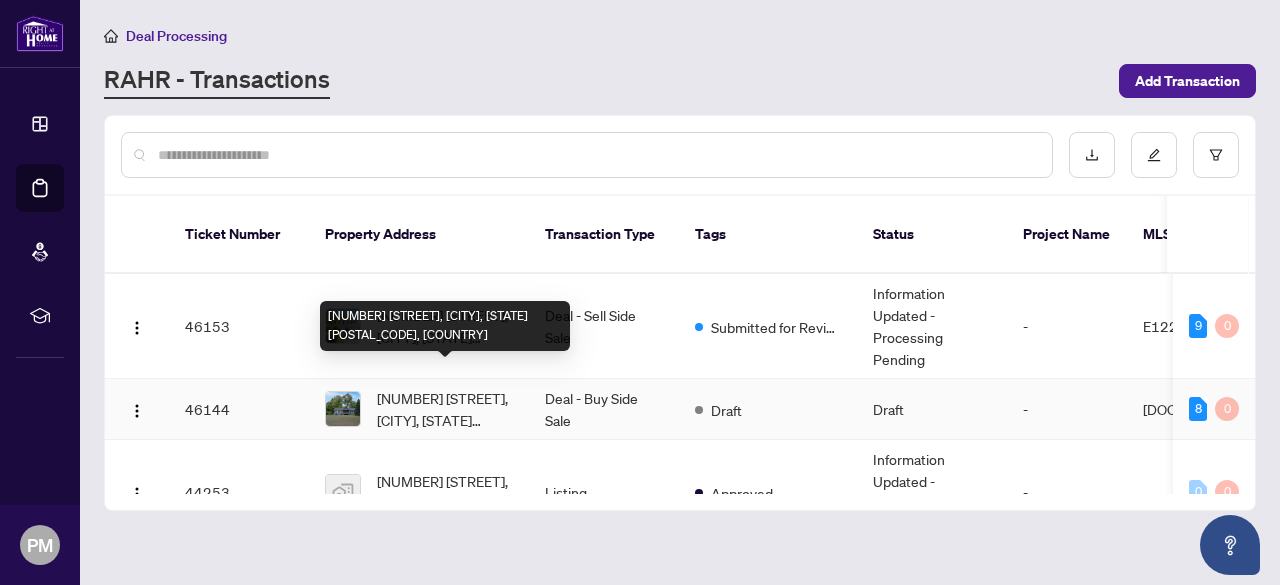 click on "[NUMBER] [STREET], [CITY], [STATE] [POSTAL_CODE], [COUNTRY]" at bounding box center [445, 409] 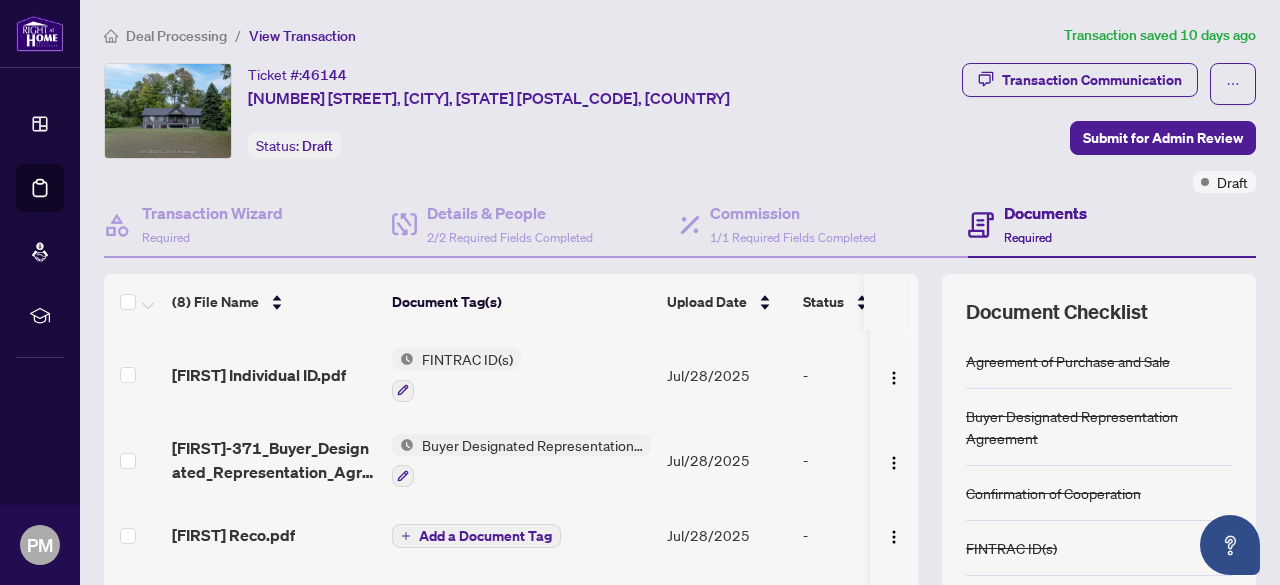 scroll, scrollTop: 362, scrollLeft: 0, axis: vertical 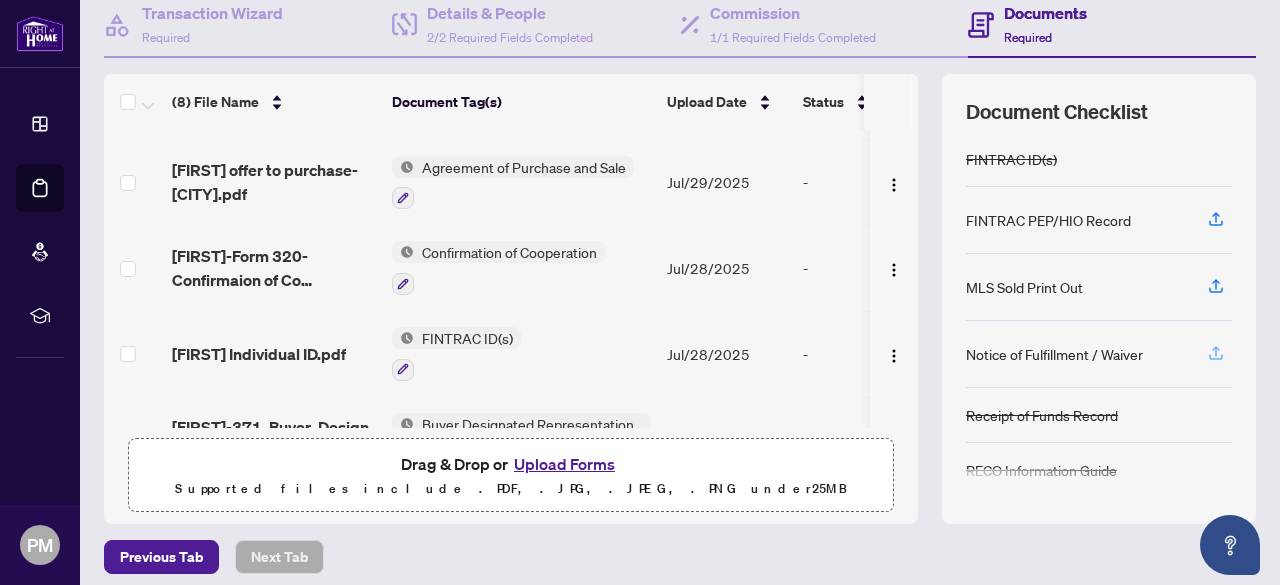 click 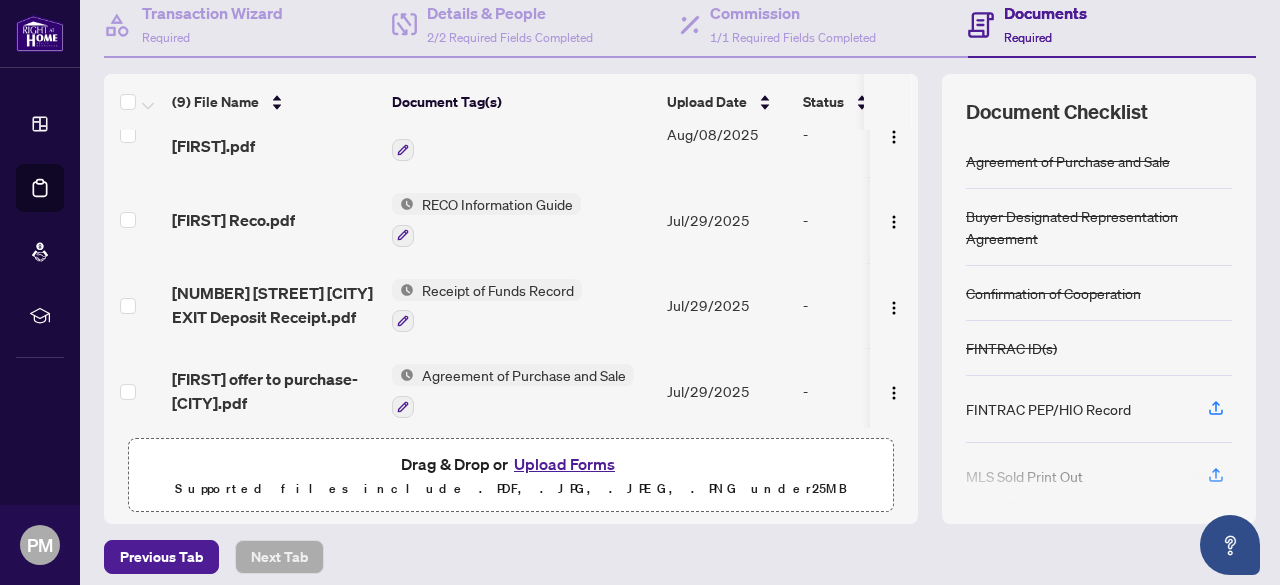 scroll, scrollTop: 0, scrollLeft: 0, axis: both 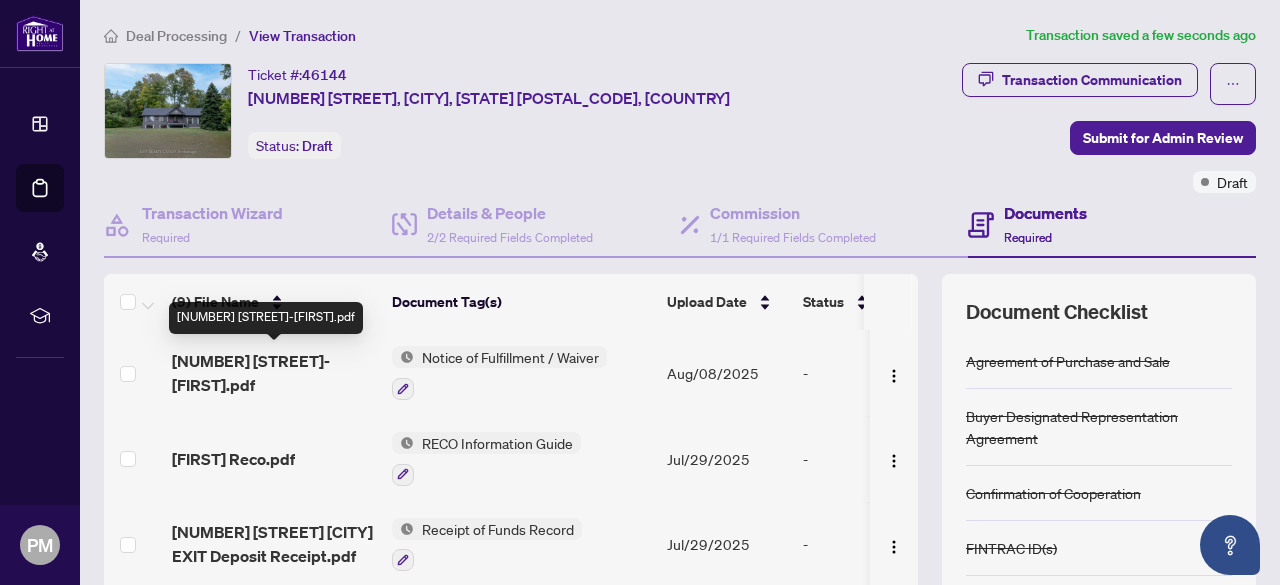 click on "[NUMBER] [STREET]-[FIRST].pdf" at bounding box center (274, 373) 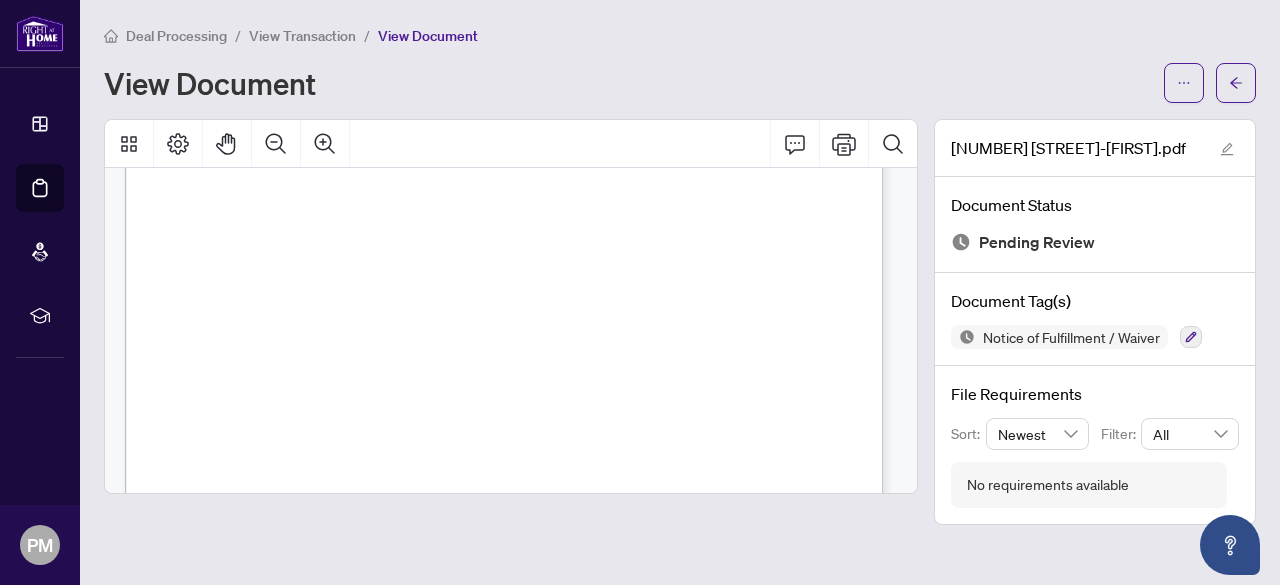 scroll, scrollTop: 11778, scrollLeft: 0, axis: vertical 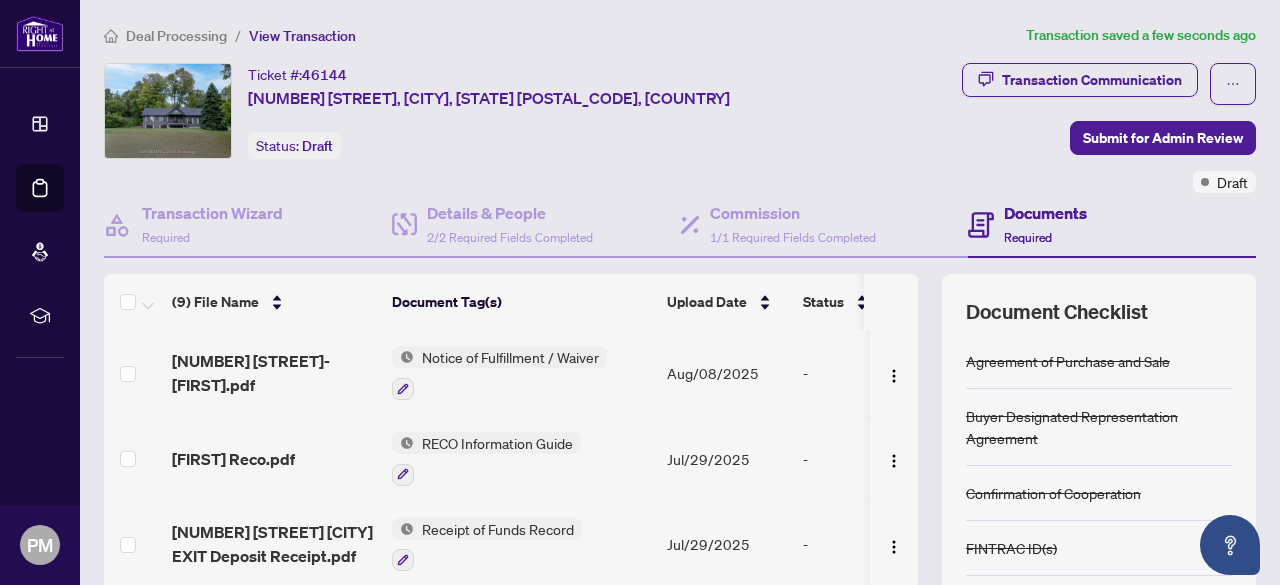 click on "Notice of Fulfillment / Waiver" at bounding box center (510, 357) 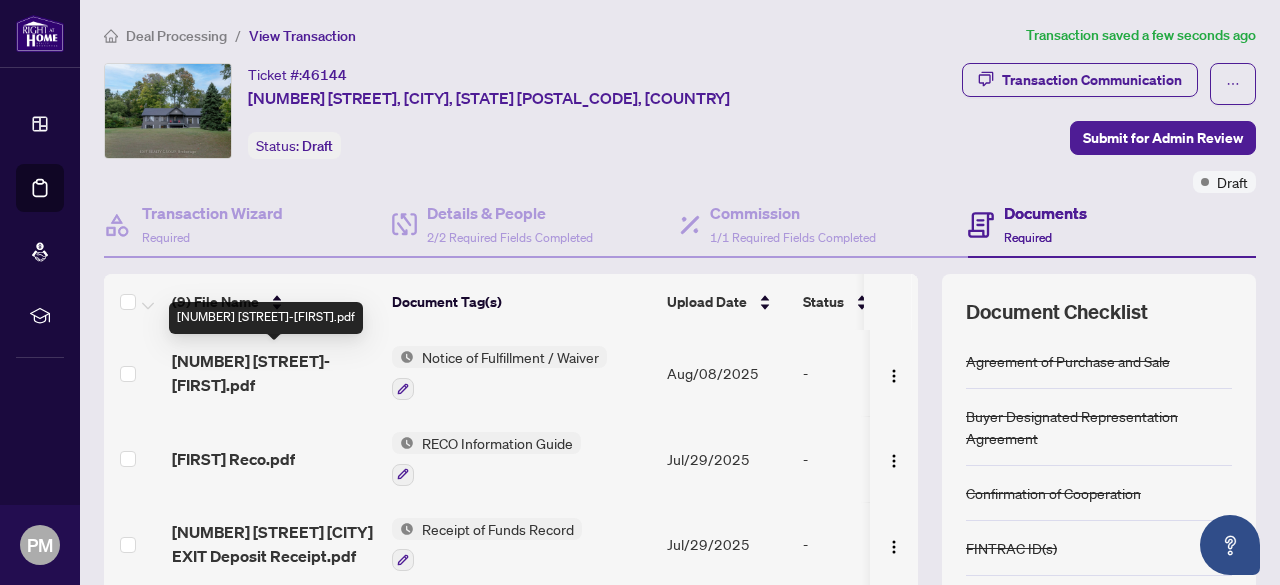 click on "[NUMBER] [STREET]-[FIRST].pdf" at bounding box center [274, 373] 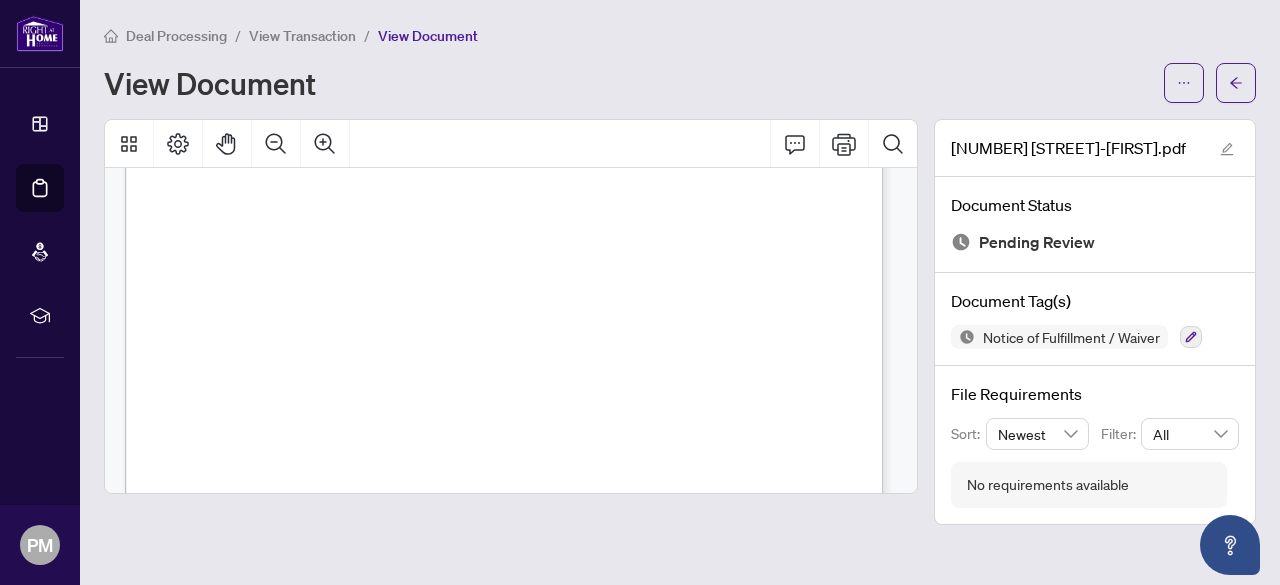 scroll, scrollTop: 4000, scrollLeft: 0, axis: vertical 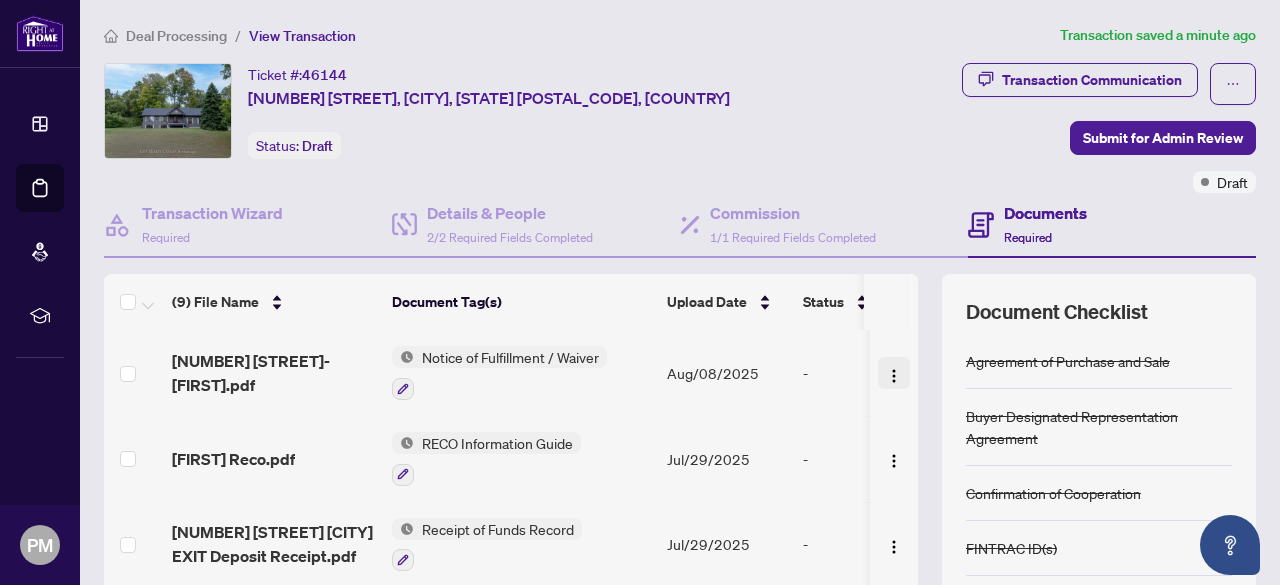 click at bounding box center [894, 376] 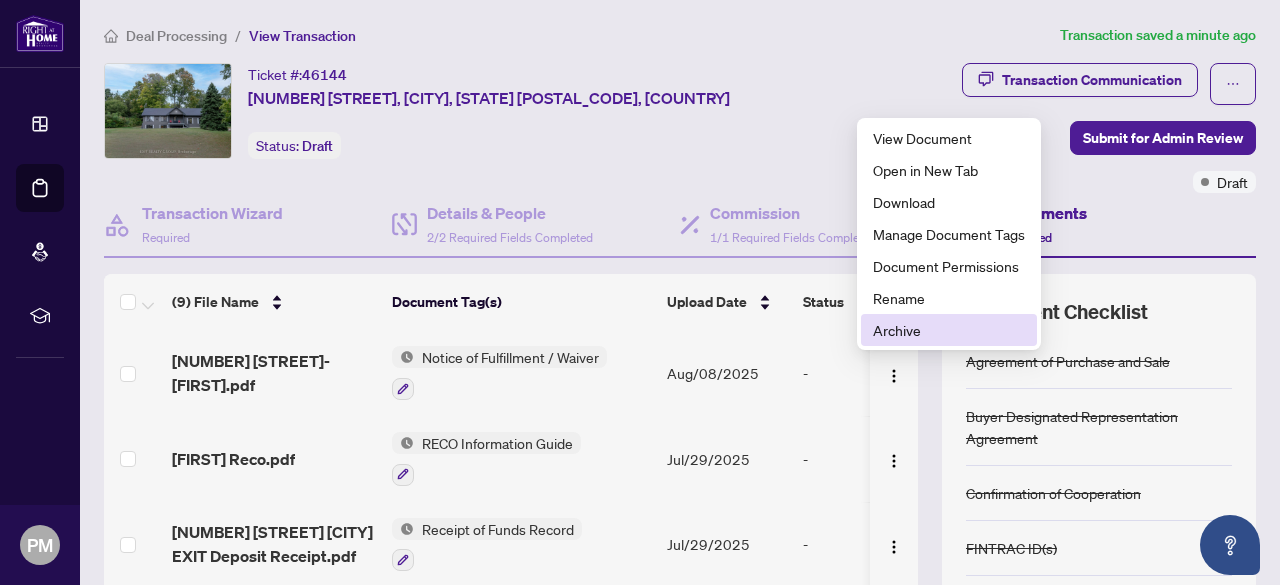 click on "Archive" at bounding box center (949, 330) 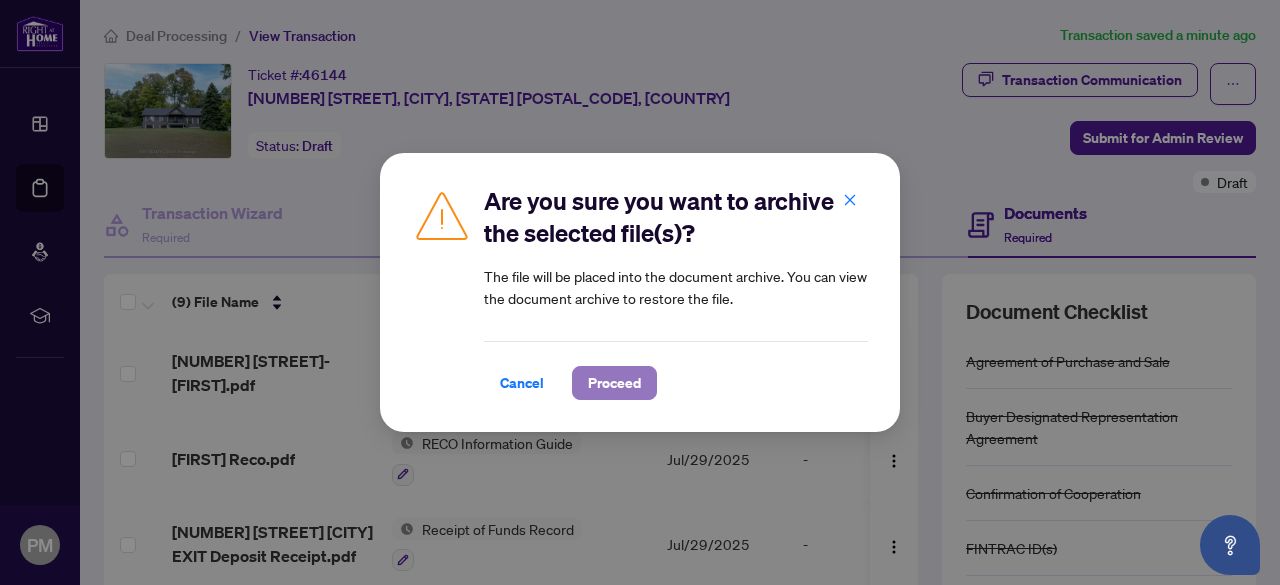 click on "Proceed" at bounding box center [614, 383] 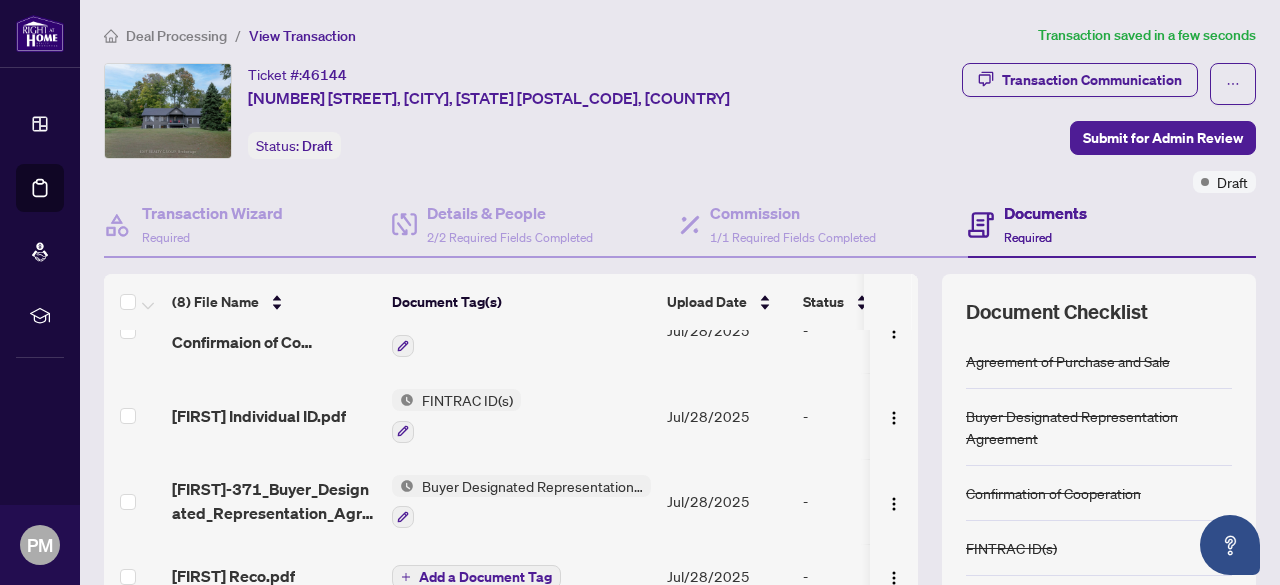 scroll, scrollTop: 362, scrollLeft: 0, axis: vertical 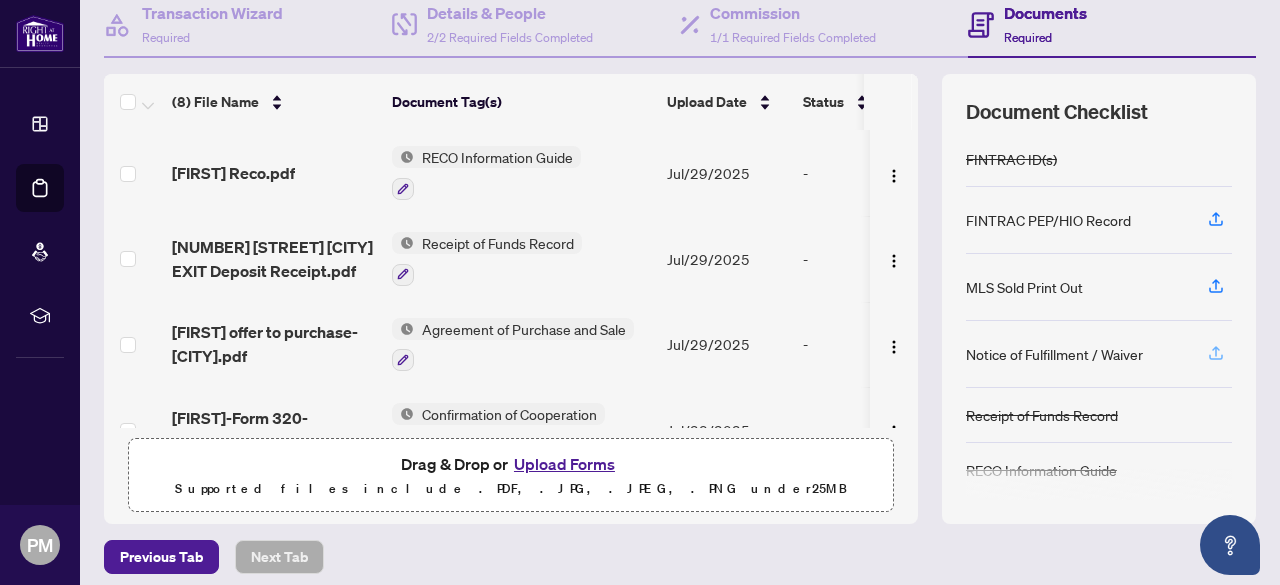 click 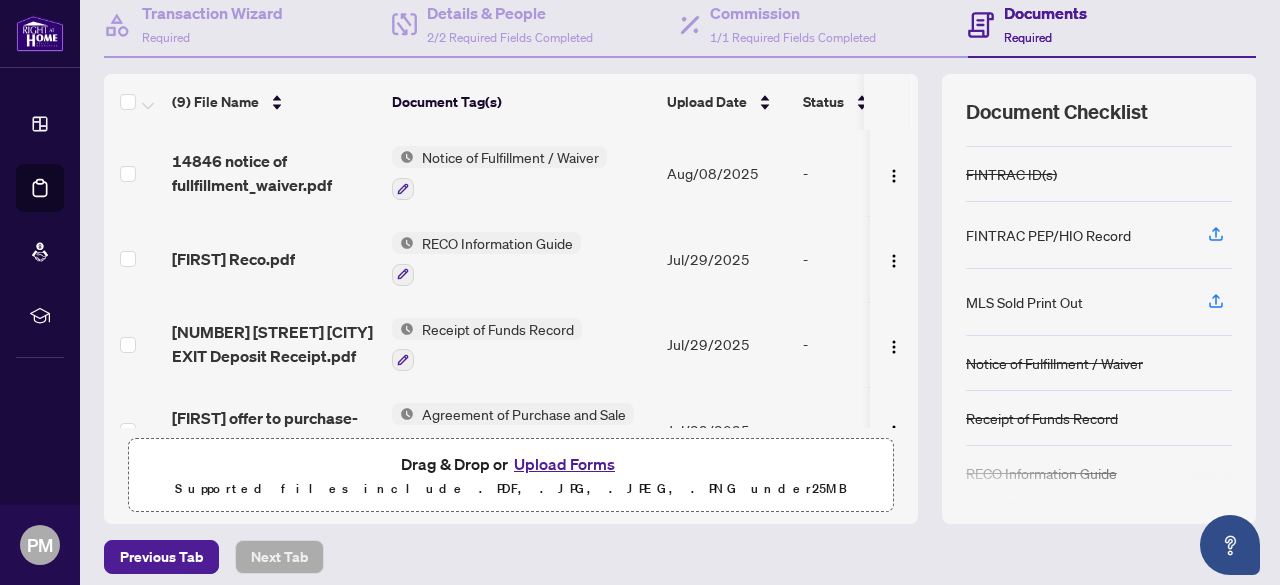 scroll, scrollTop: 178, scrollLeft: 0, axis: vertical 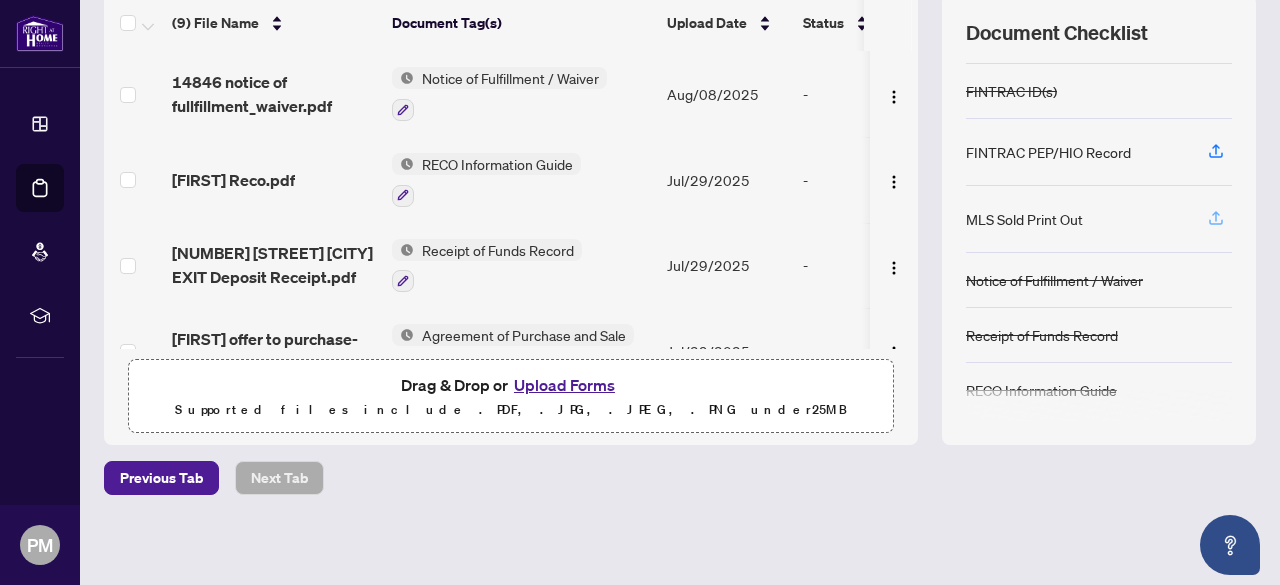 click 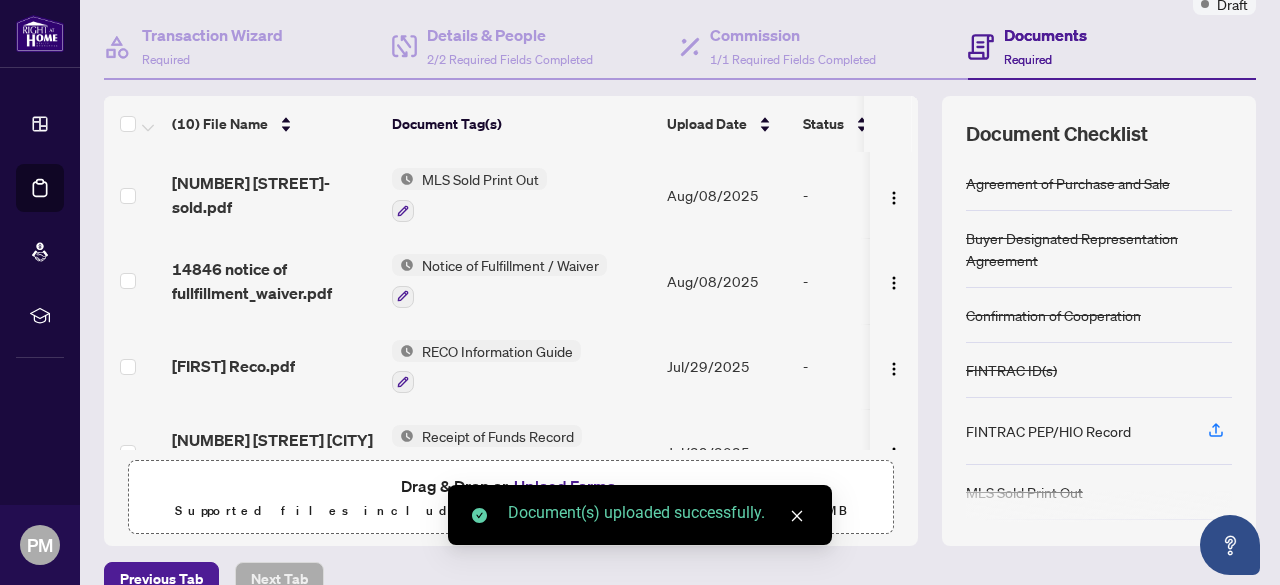 scroll, scrollTop: 79, scrollLeft: 0, axis: vertical 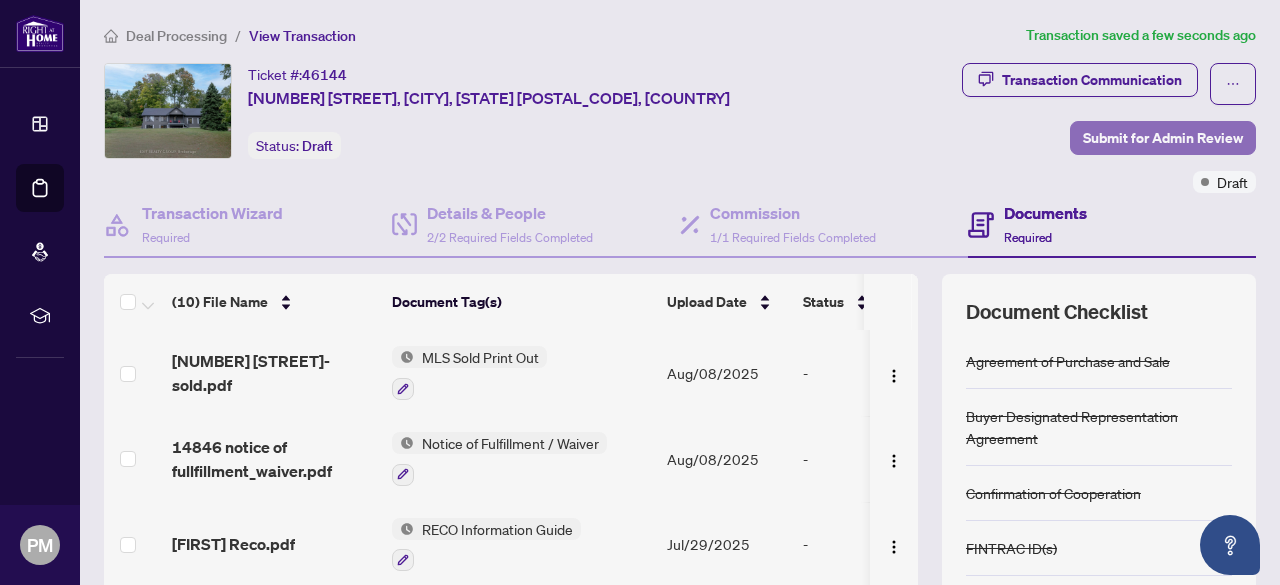 click on "Submit for Admin Review" at bounding box center (1163, 138) 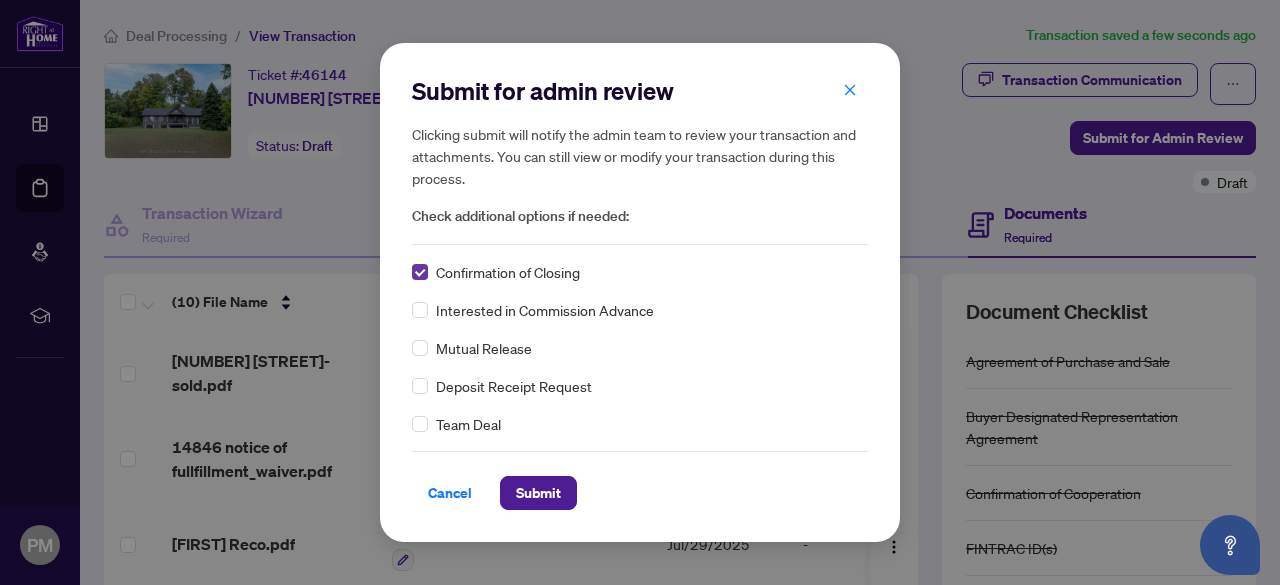 click at bounding box center (420, 272) 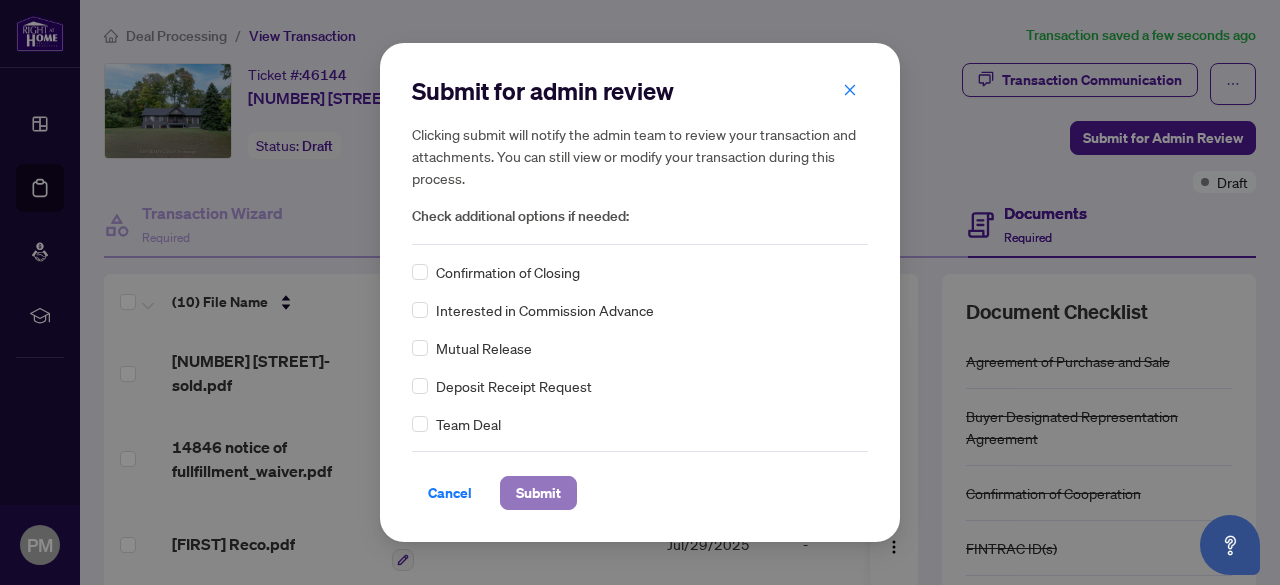 click on "Submit" at bounding box center (538, 493) 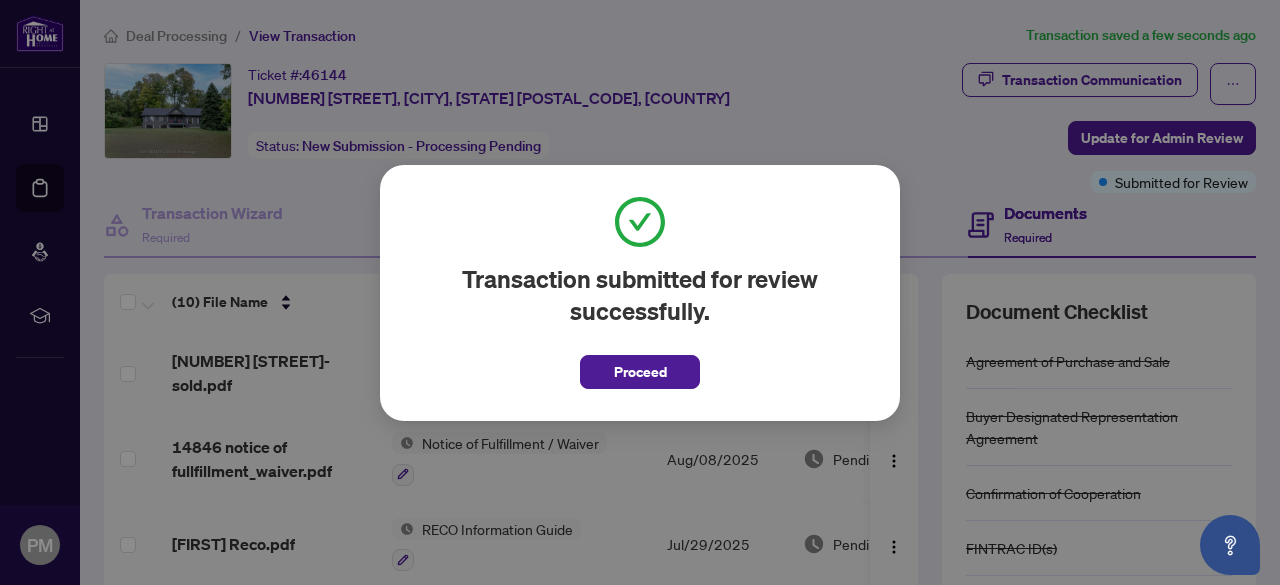 click on "Transaction submitted for review successfully. Proceed Cancel OK" at bounding box center [640, 292] 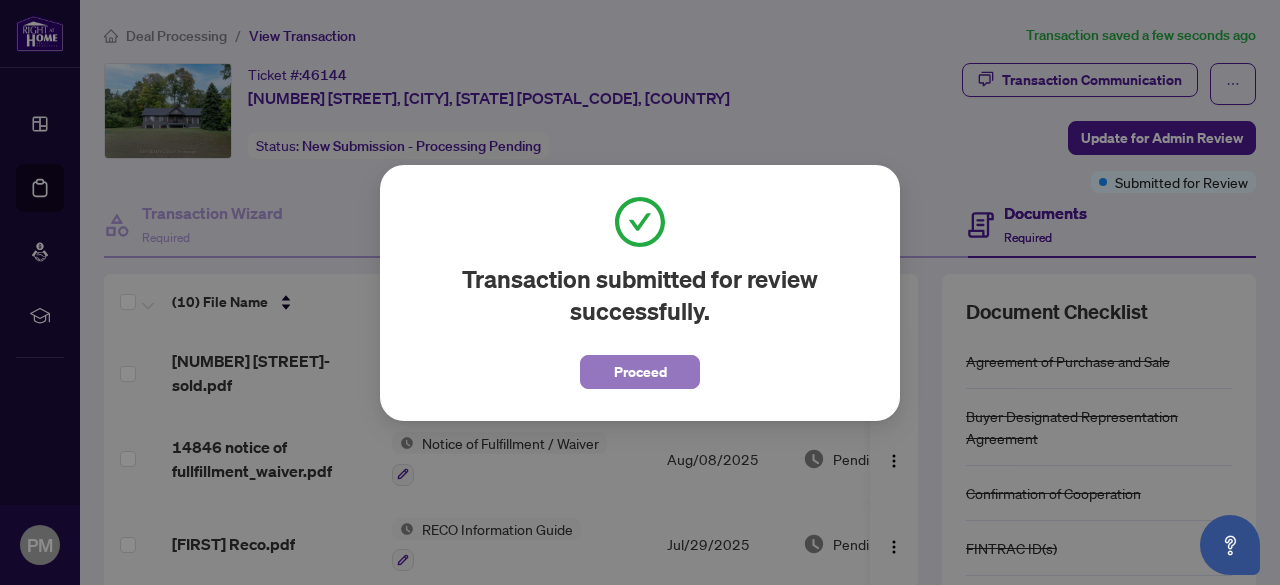 click on "Proceed" at bounding box center (640, 372) 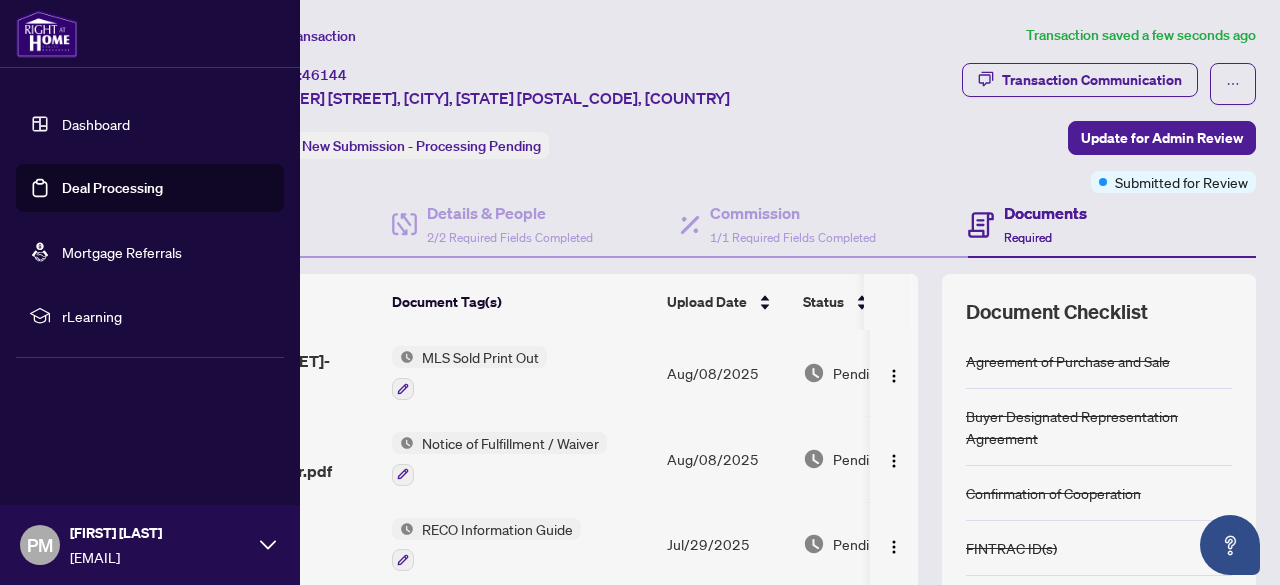 click on "Dashboard" at bounding box center (96, 124) 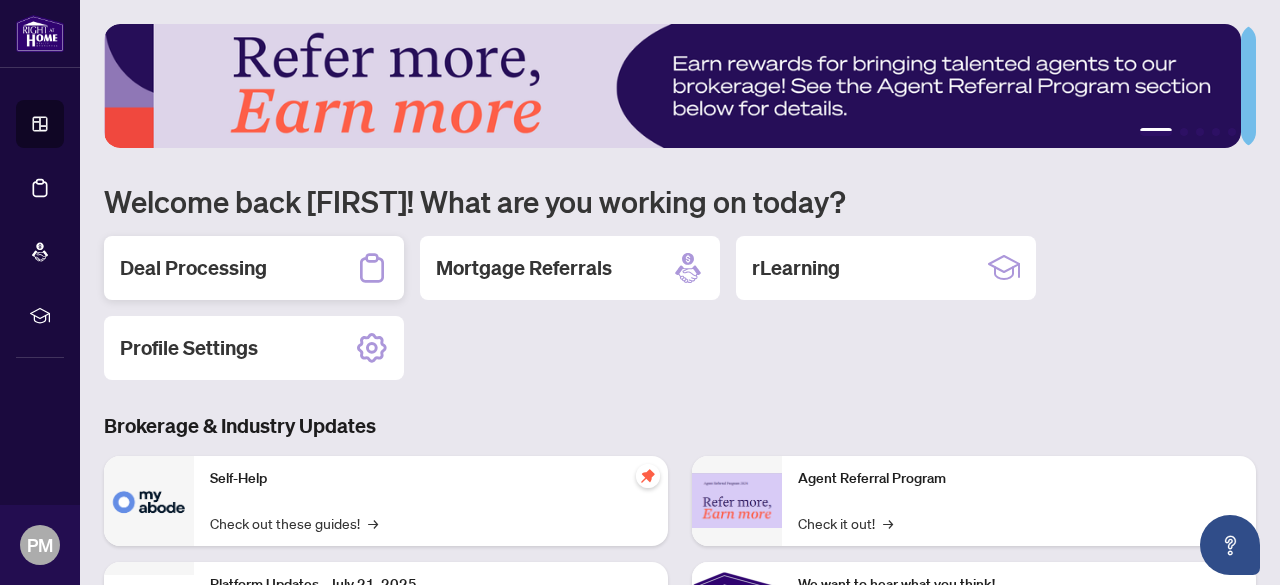 click on "Deal Processing" at bounding box center [193, 268] 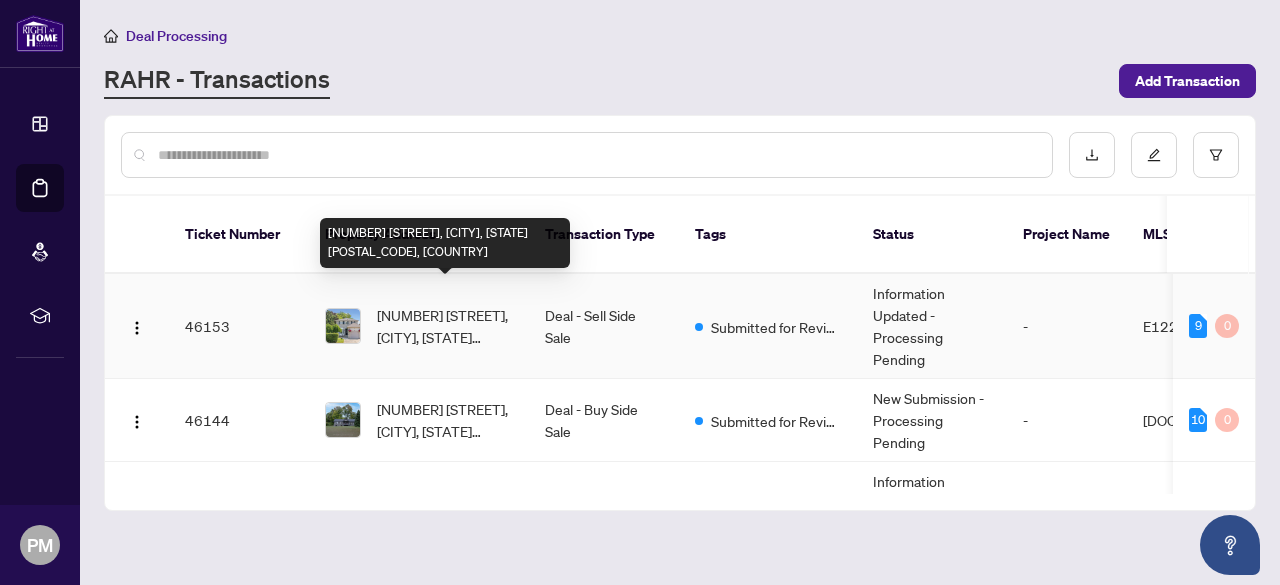 click on "[NUMBER] [STREET], [CITY], [STATE] [POSTAL_CODE], [COUNTRY]" at bounding box center (445, 326) 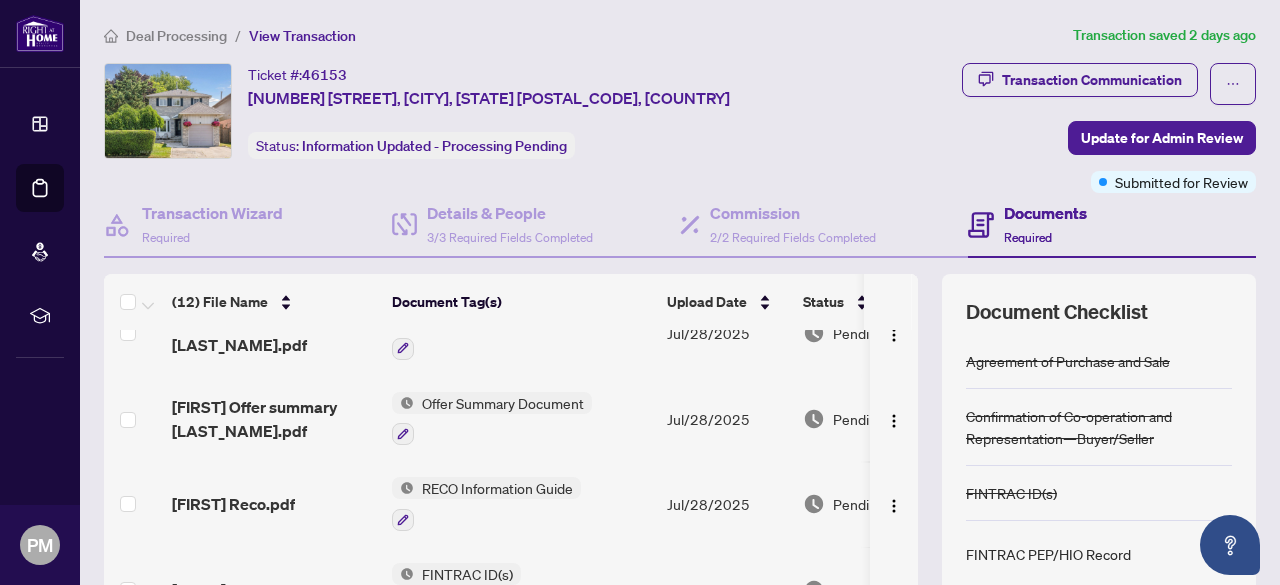 scroll, scrollTop: 718, scrollLeft: 0, axis: vertical 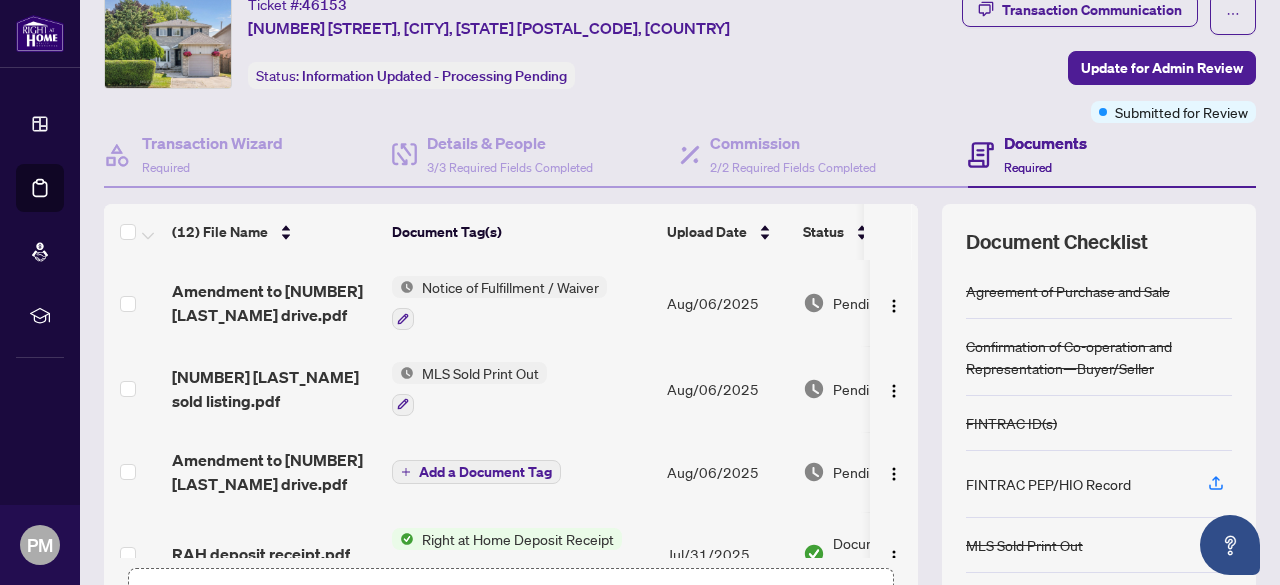 click on "Documents" at bounding box center [1045, 143] 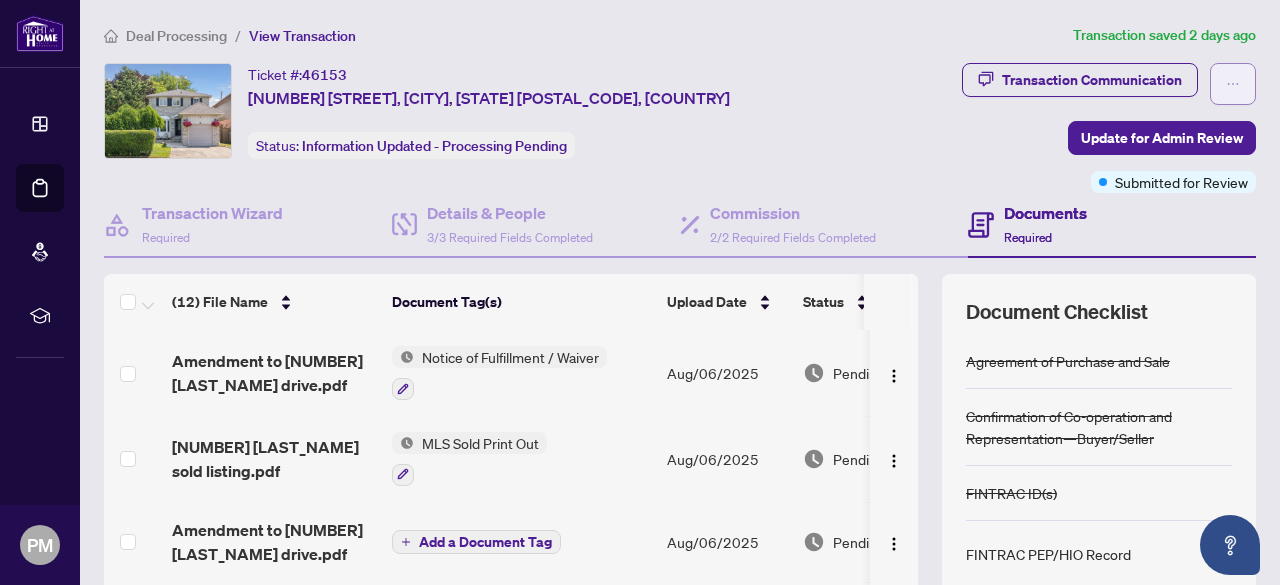click 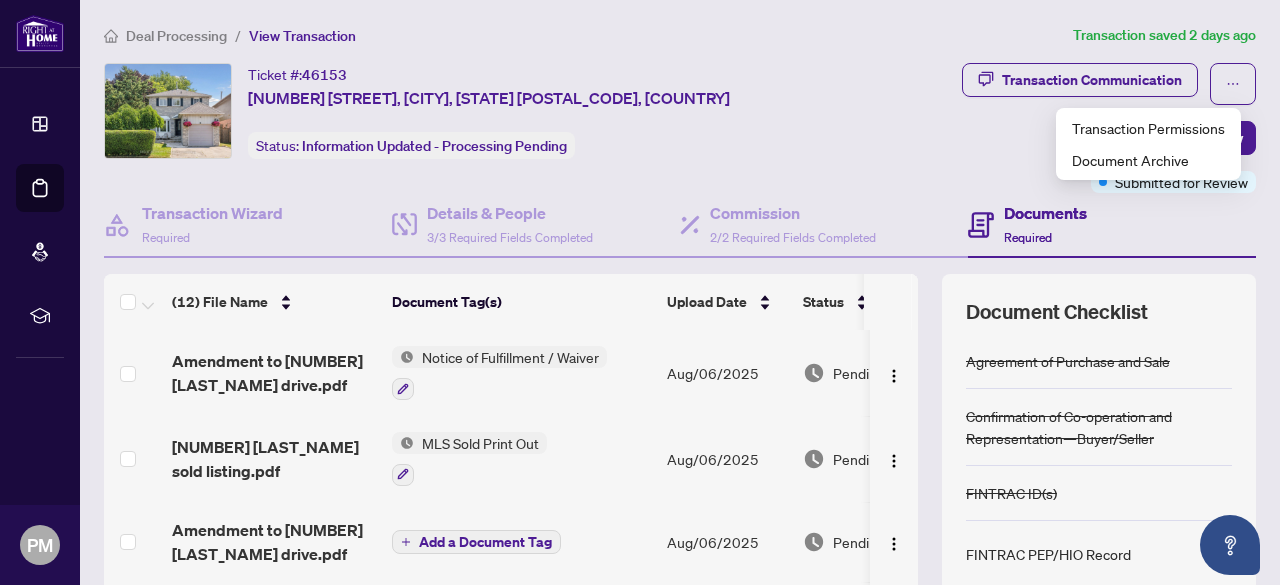 click on "Transaction Communication Update for Admin Review Submitted for Review" at bounding box center (1053, 128) 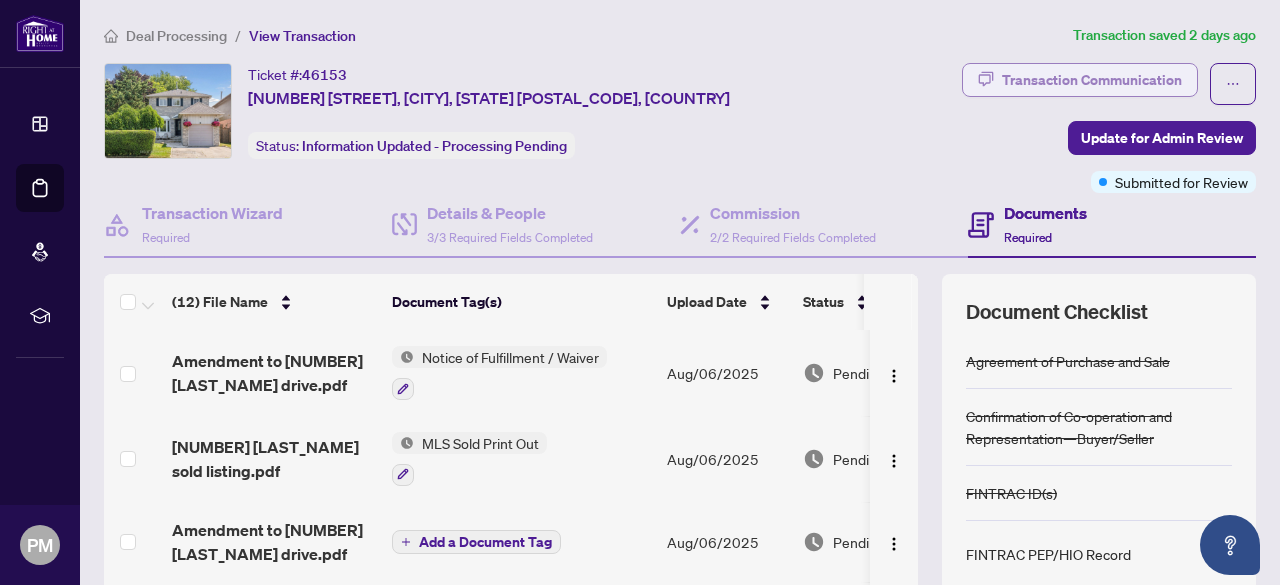 click on "Transaction Communication" at bounding box center (1092, 80) 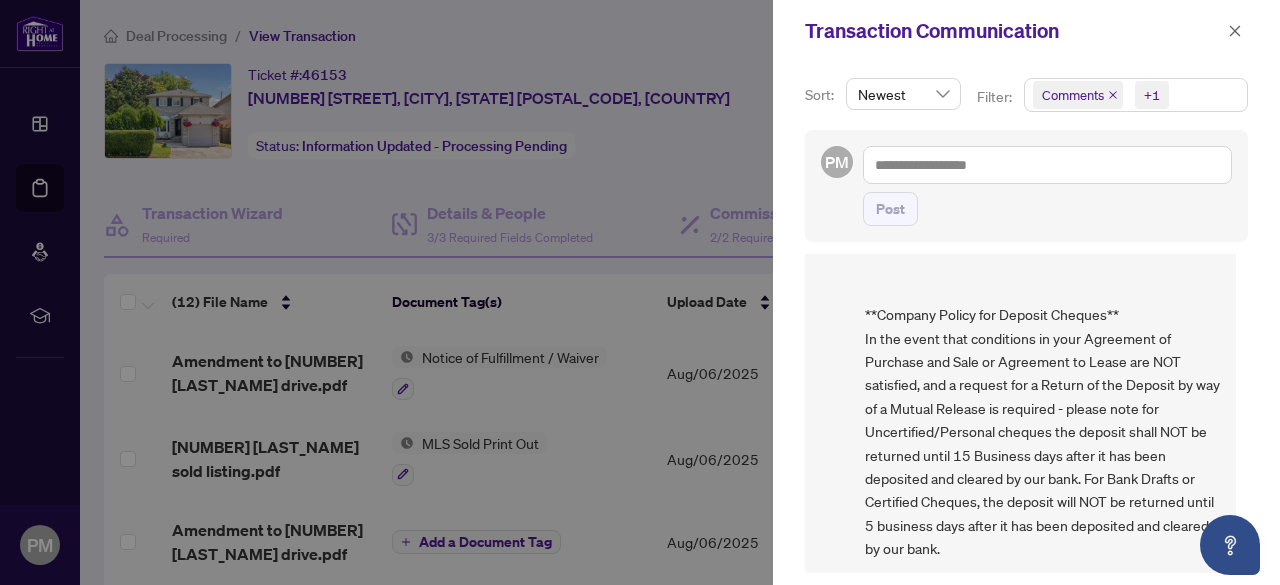 scroll, scrollTop: 306, scrollLeft: 0, axis: vertical 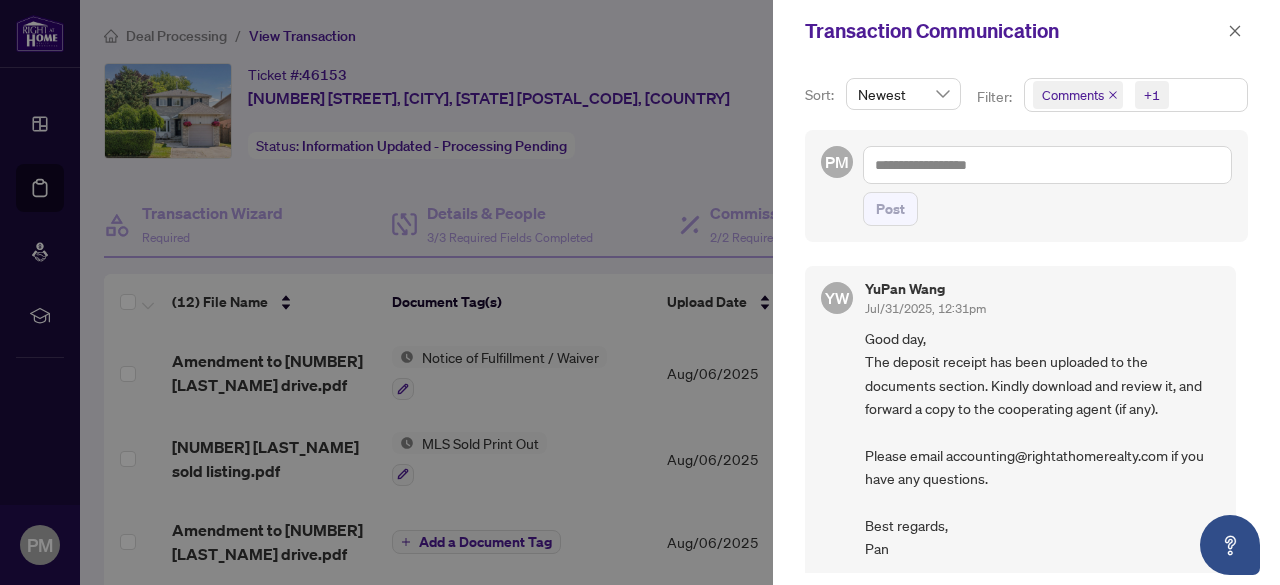 click at bounding box center (640, 292) 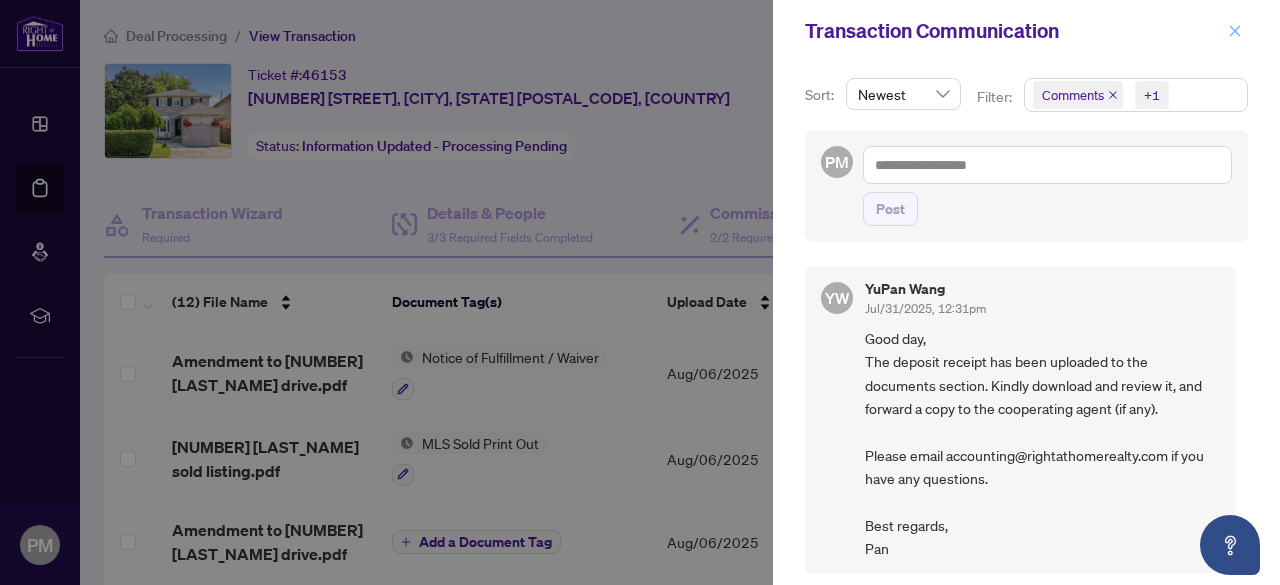 click 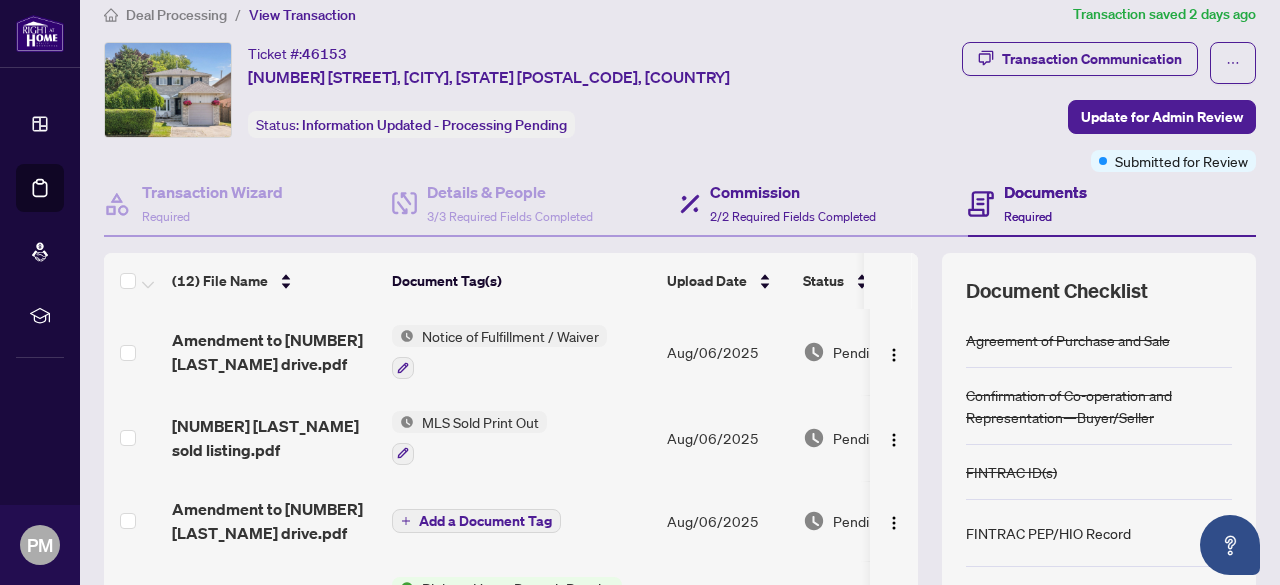 scroll, scrollTop: 0, scrollLeft: 0, axis: both 